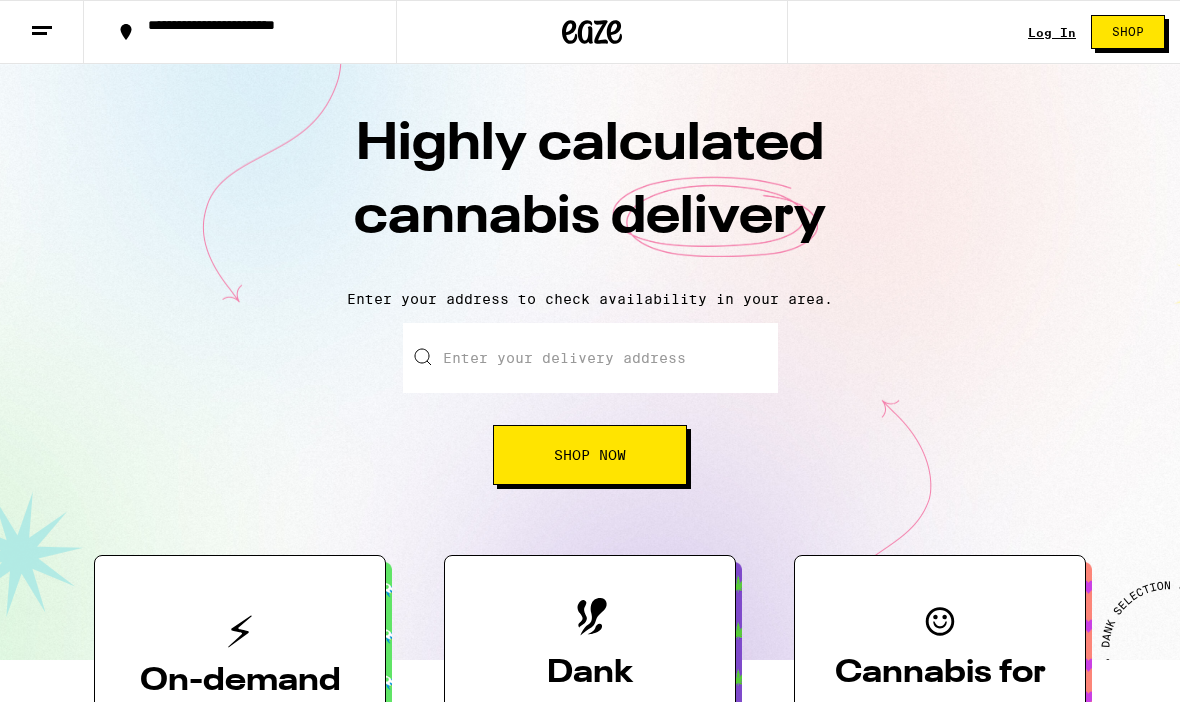 scroll, scrollTop: 0, scrollLeft: 0, axis: both 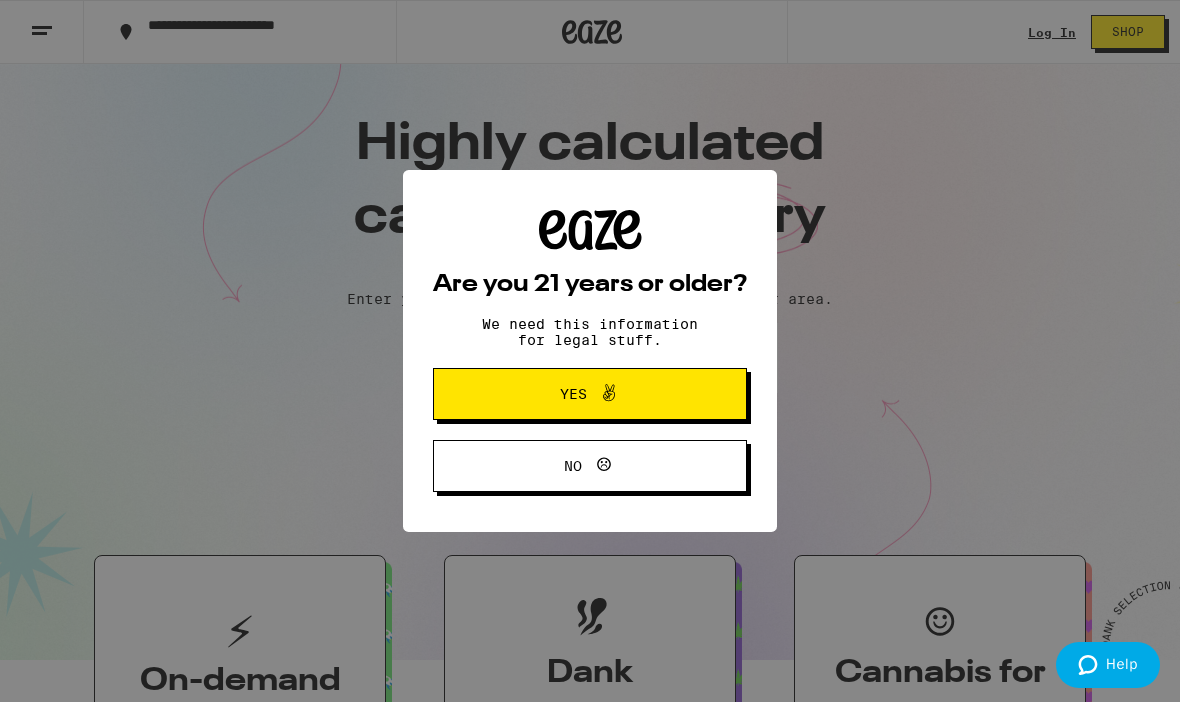 click on "Yes" at bounding box center (590, 394) 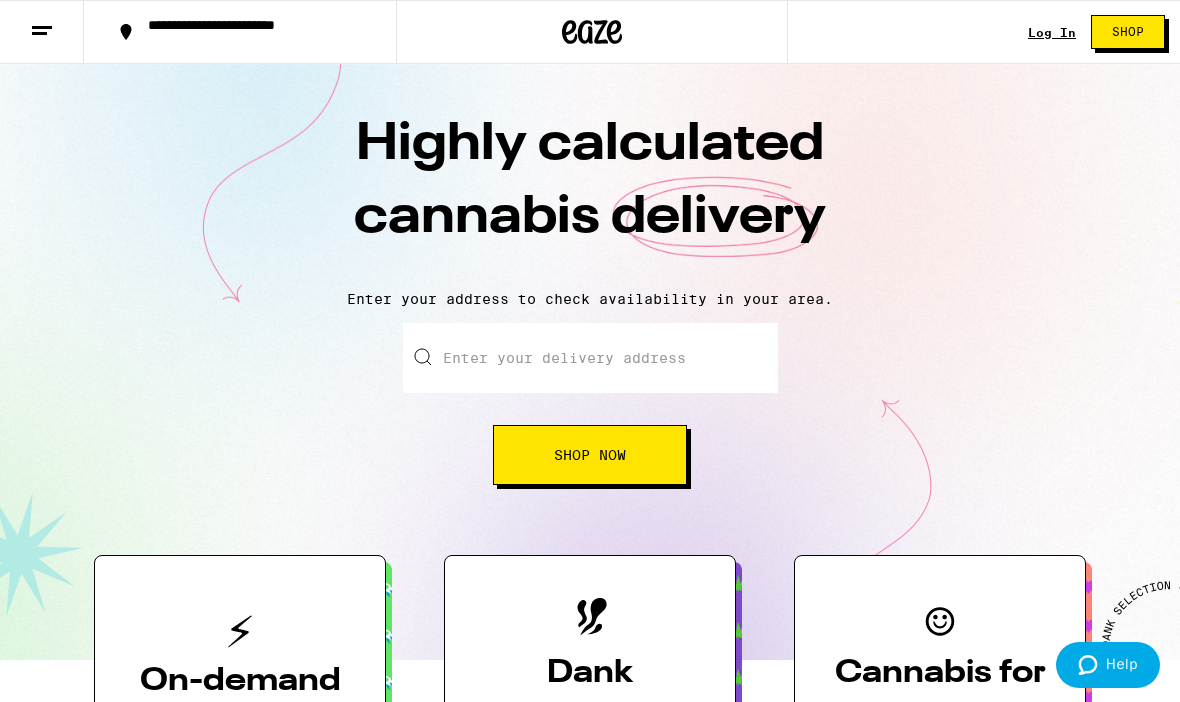 click on "Log In" at bounding box center (1052, 32) 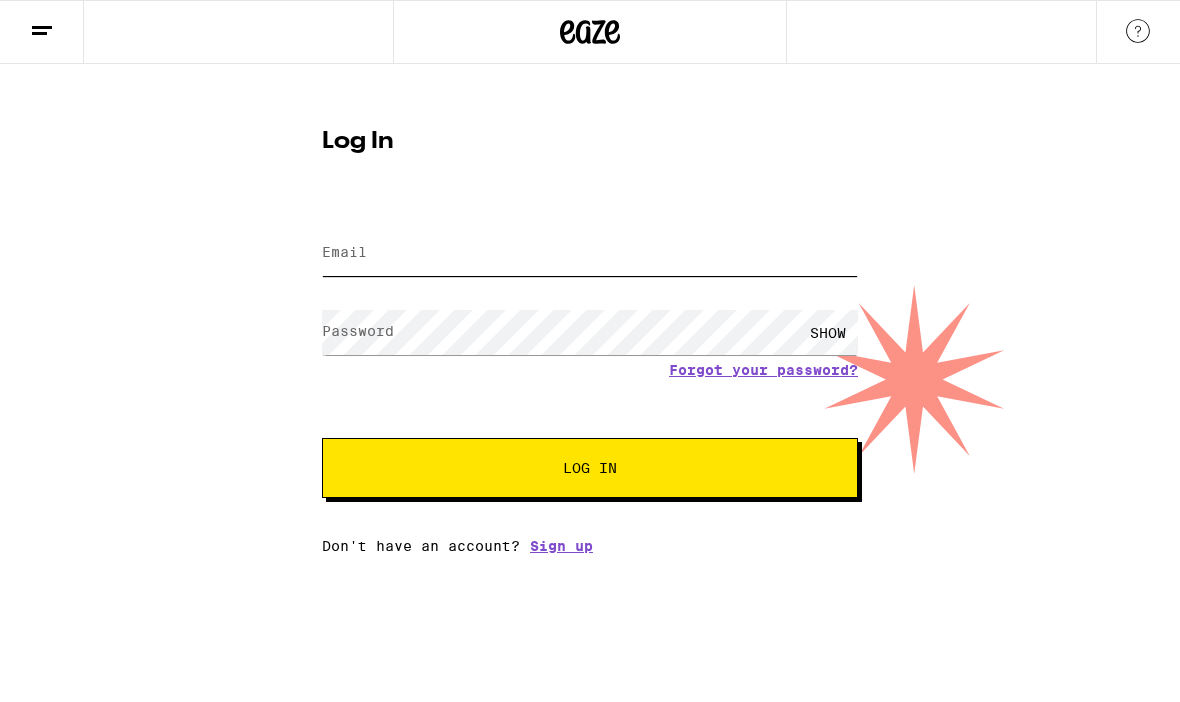 click on "Email" at bounding box center (590, 253) 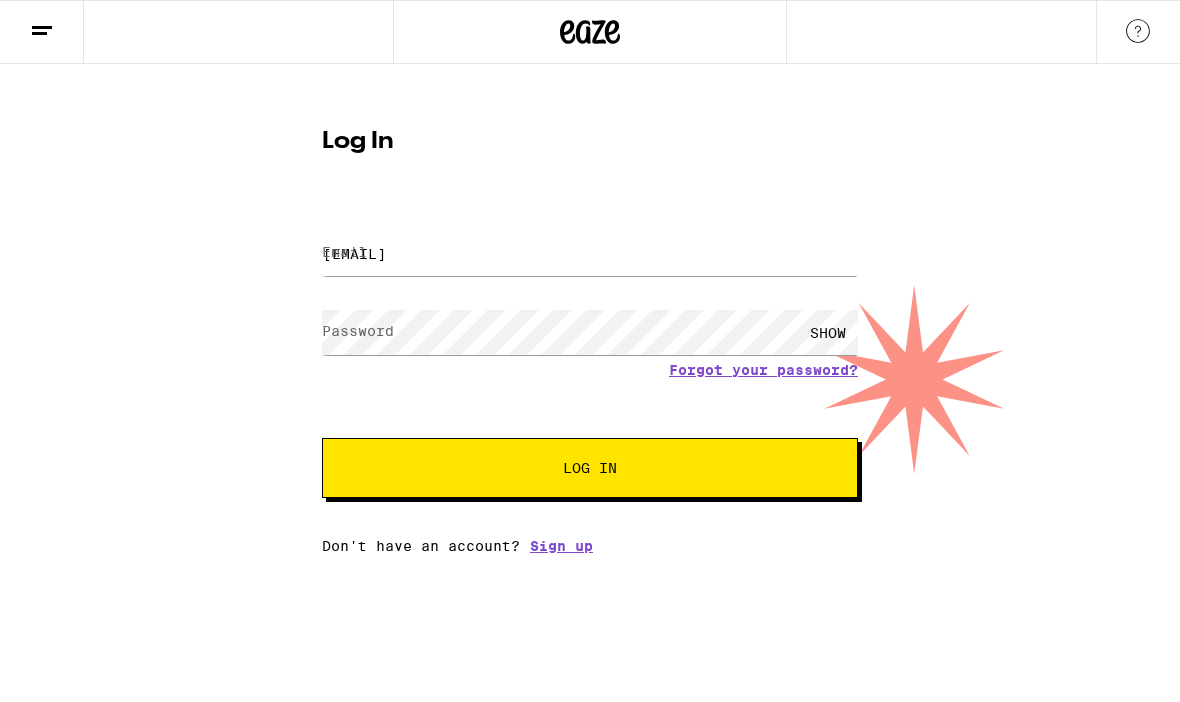 click on "Log In" at bounding box center (590, 468) 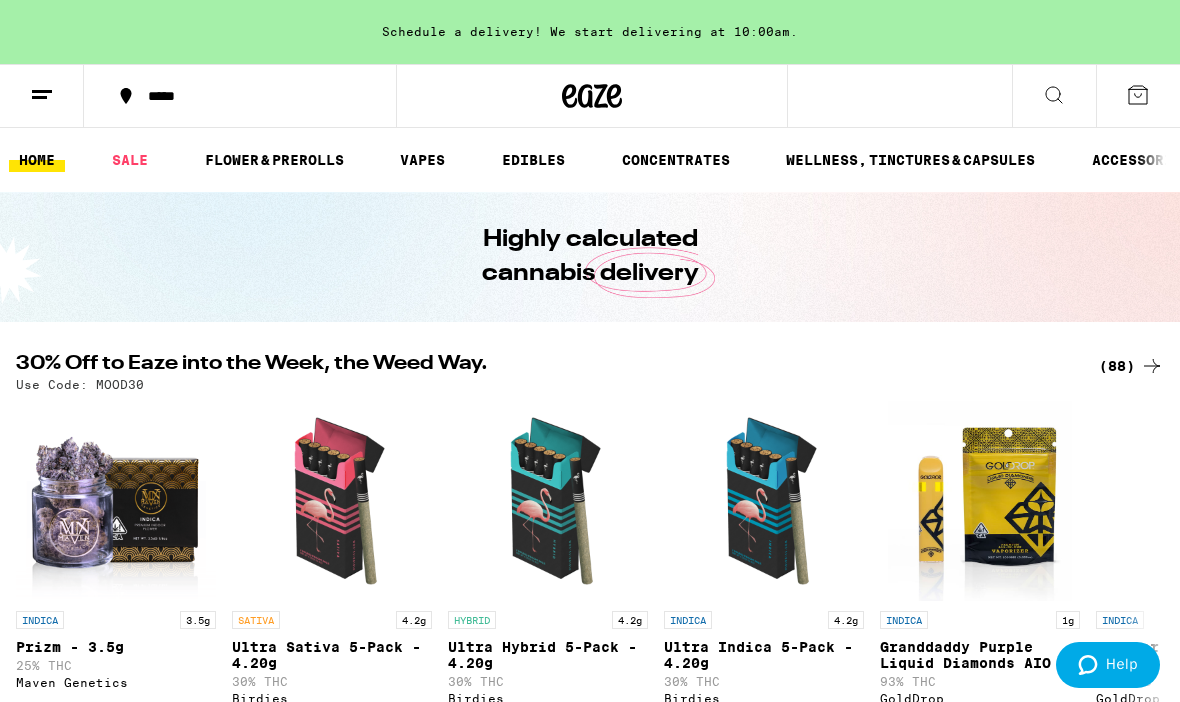 scroll, scrollTop: 0, scrollLeft: 0, axis: both 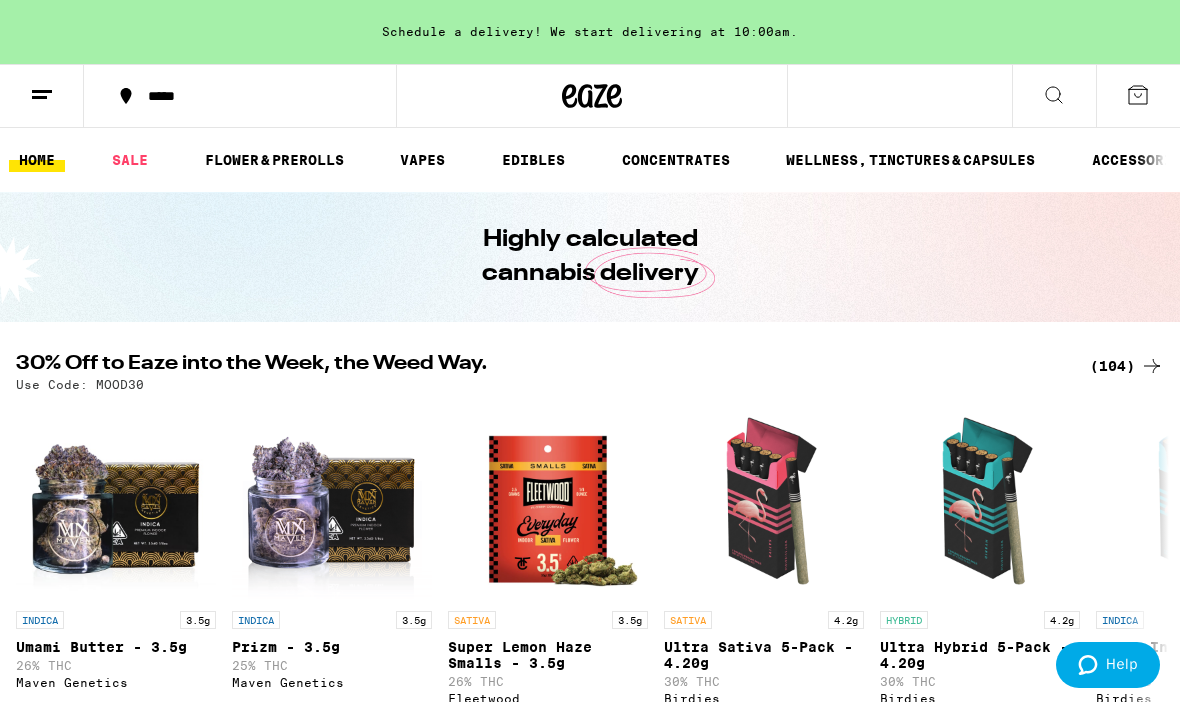 click on "(104)" at bounding box center (1127, 366) 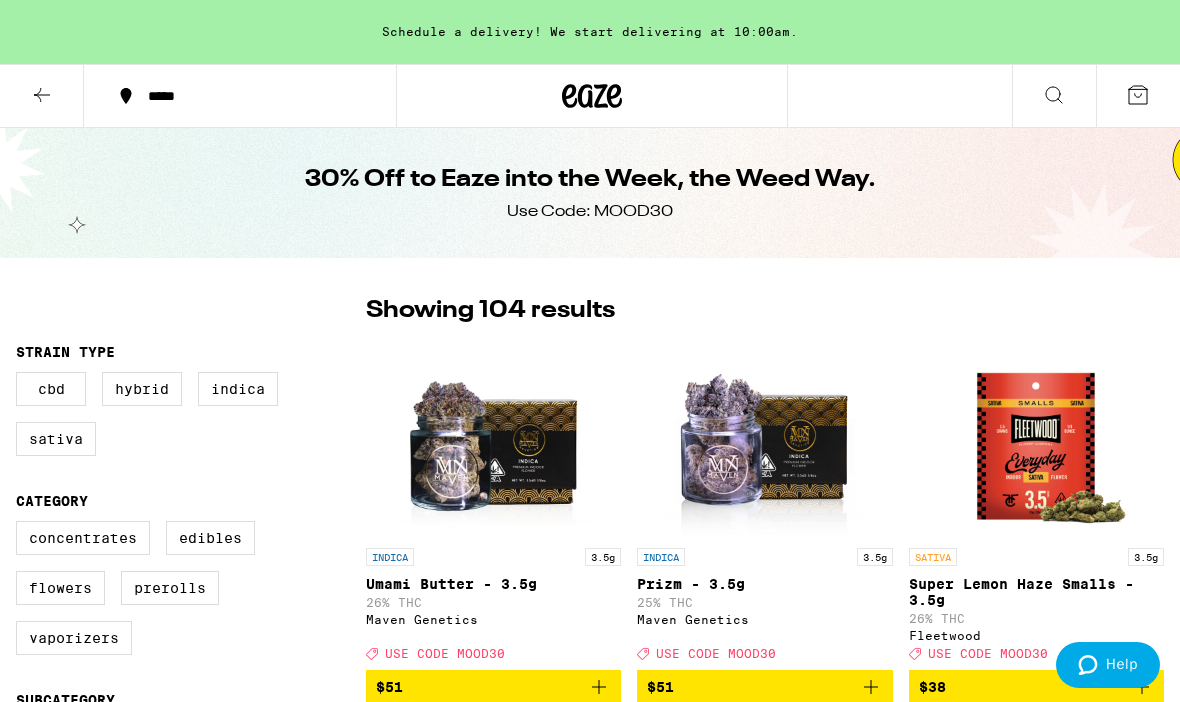 click on "Sativa" at bounding box center (56, 439) 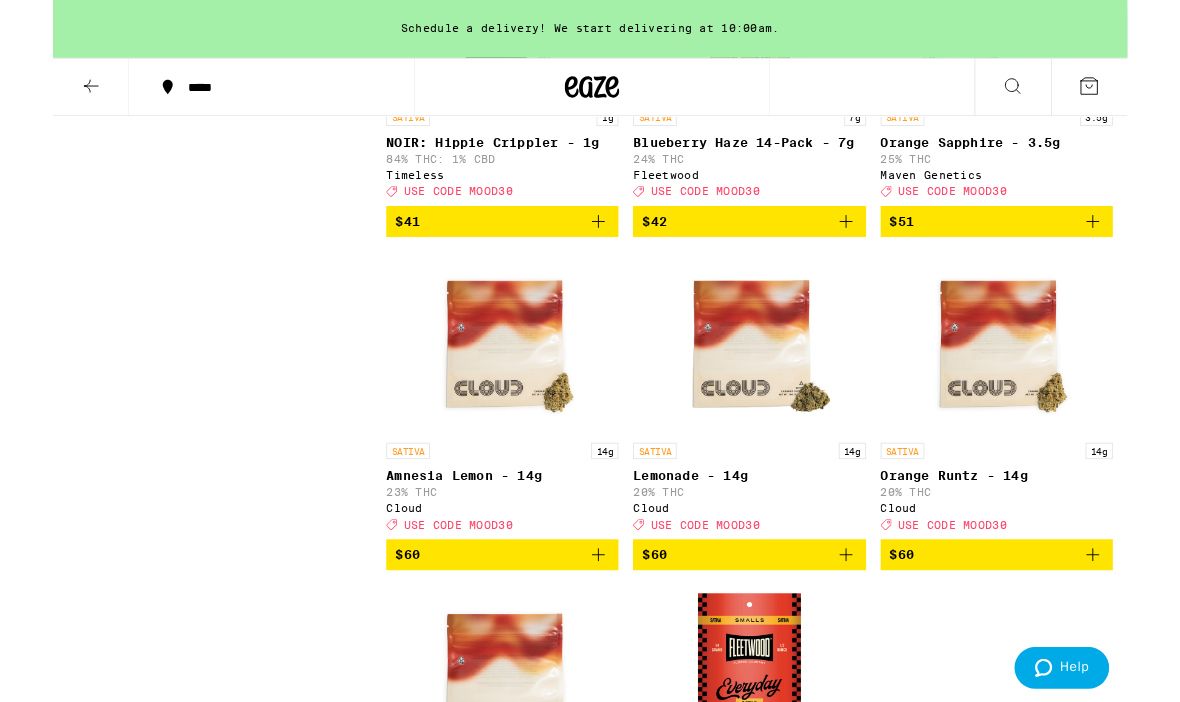 scroll, scrollTop: 4636, scrollLeft: 0, axis: vertical 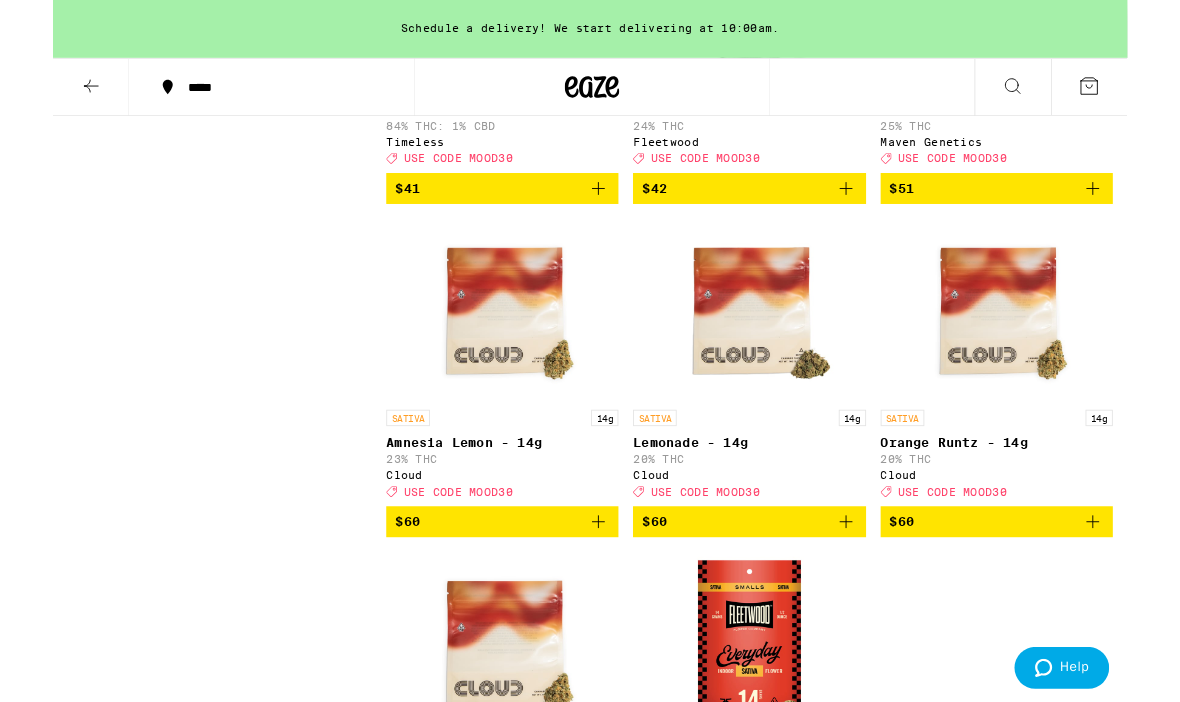 click on "SATIVA 14g Orange Runtz - 14g 20% THC Cloud Deal Created with Sketch. USE CODE MOOD30" at bounding box center [1036, 499] 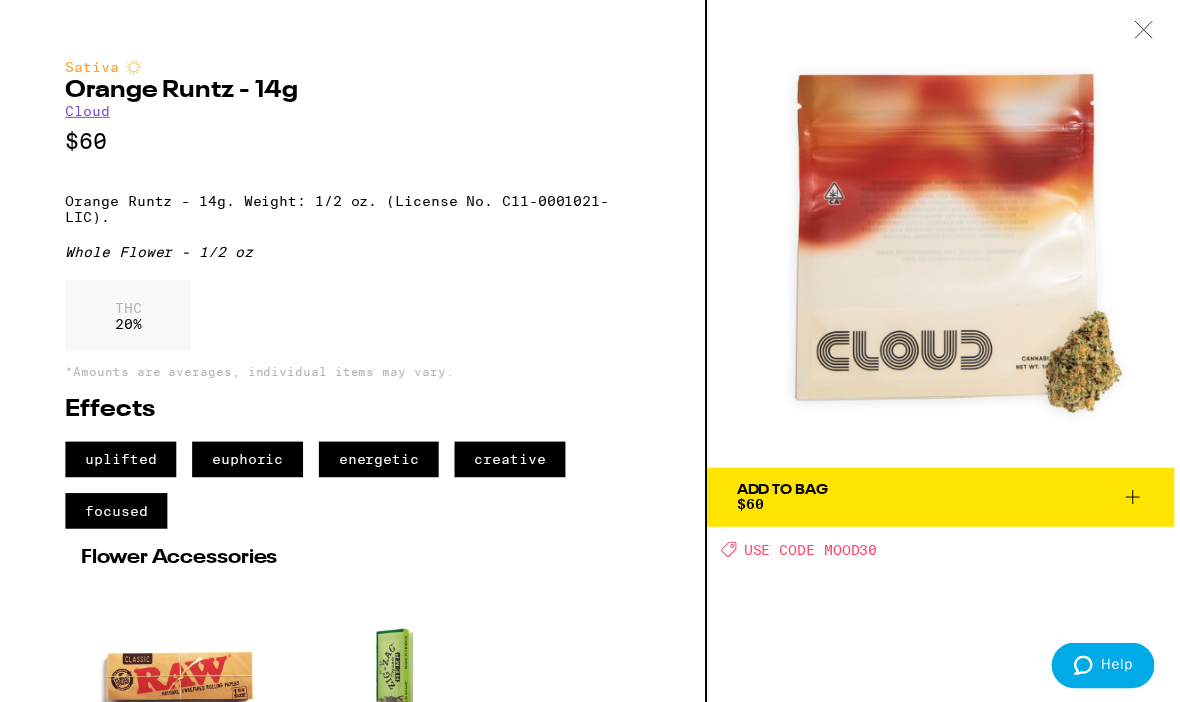 scroll, scrollTop: 4706, scrollLeft: 0, axis: vertical 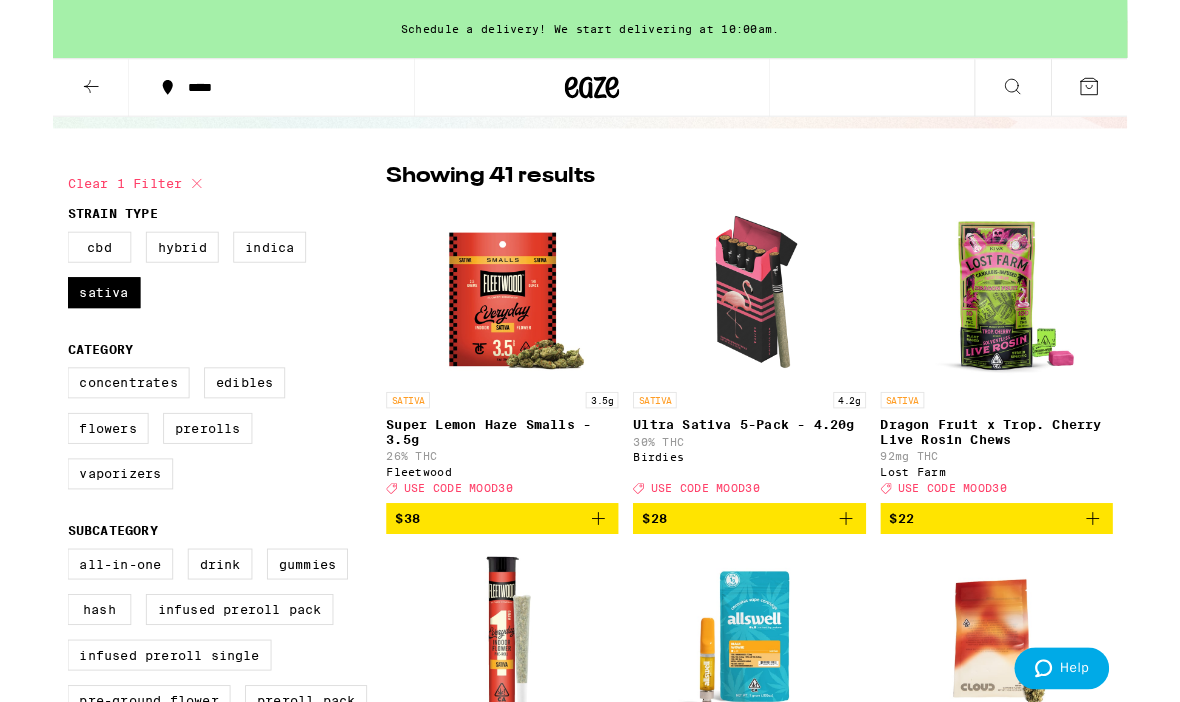 click on "Hybrid" at bounding box center (142, 272) 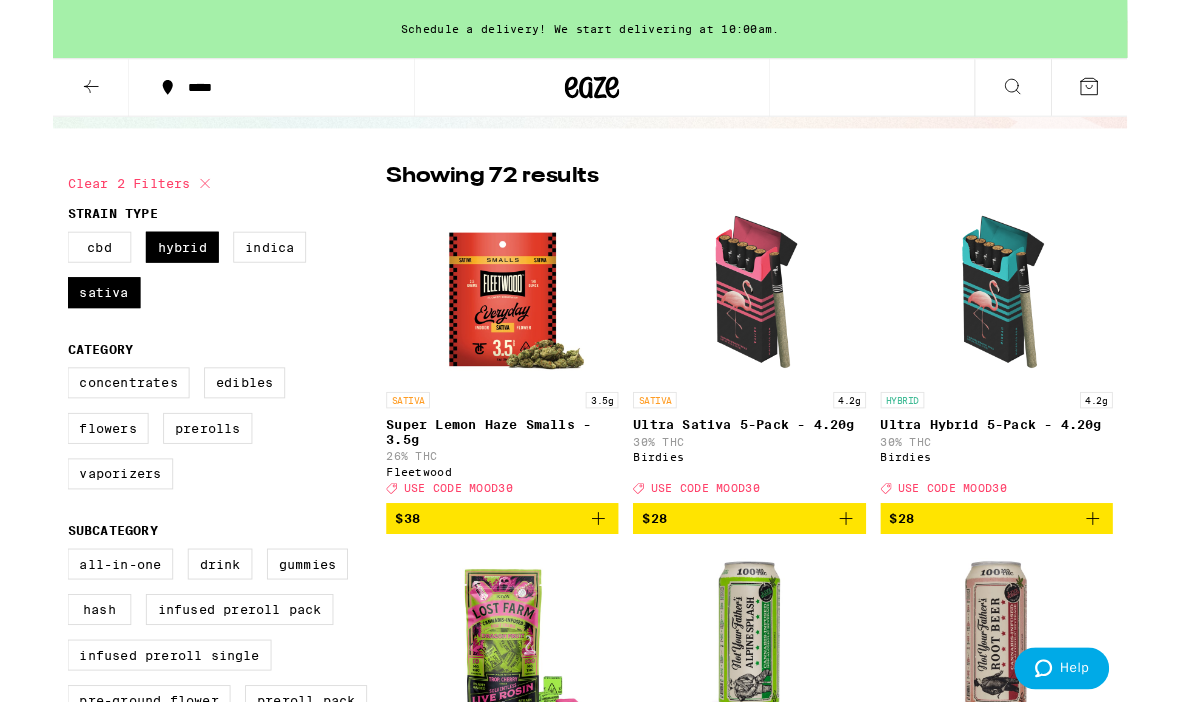 click on "Sativa" at bounding box center [56, 322] 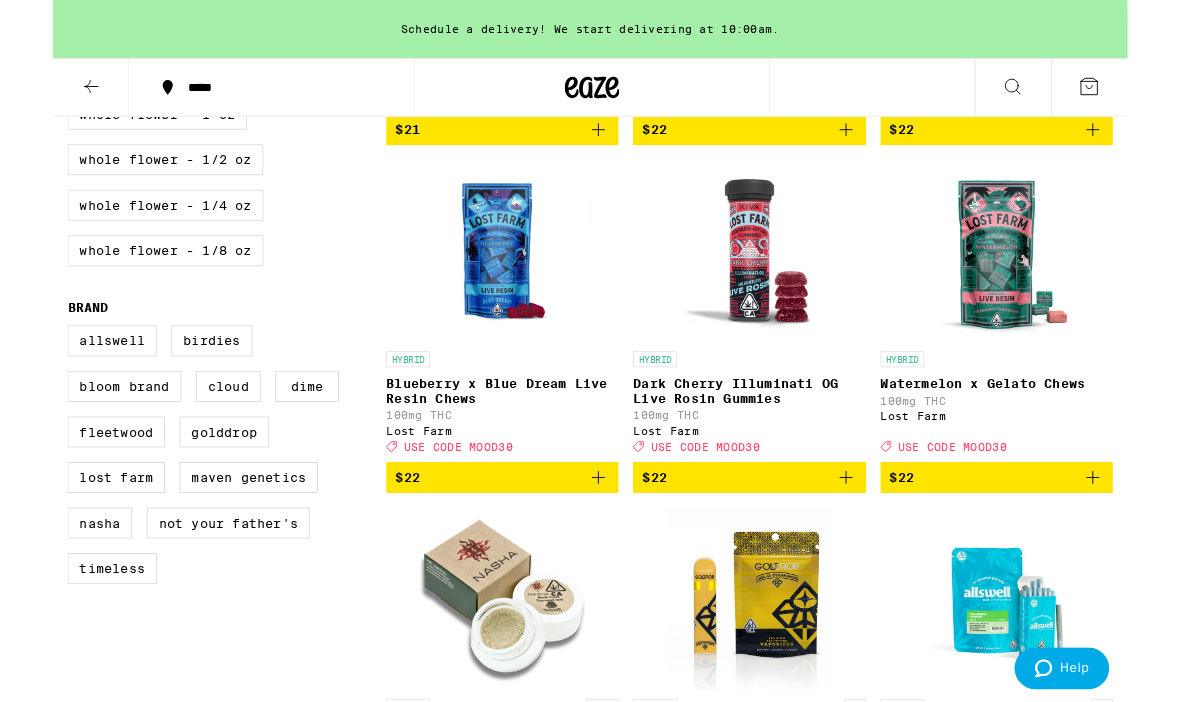 scroll, scrollTop: 937, scrollLeft: 0, axis: vertical 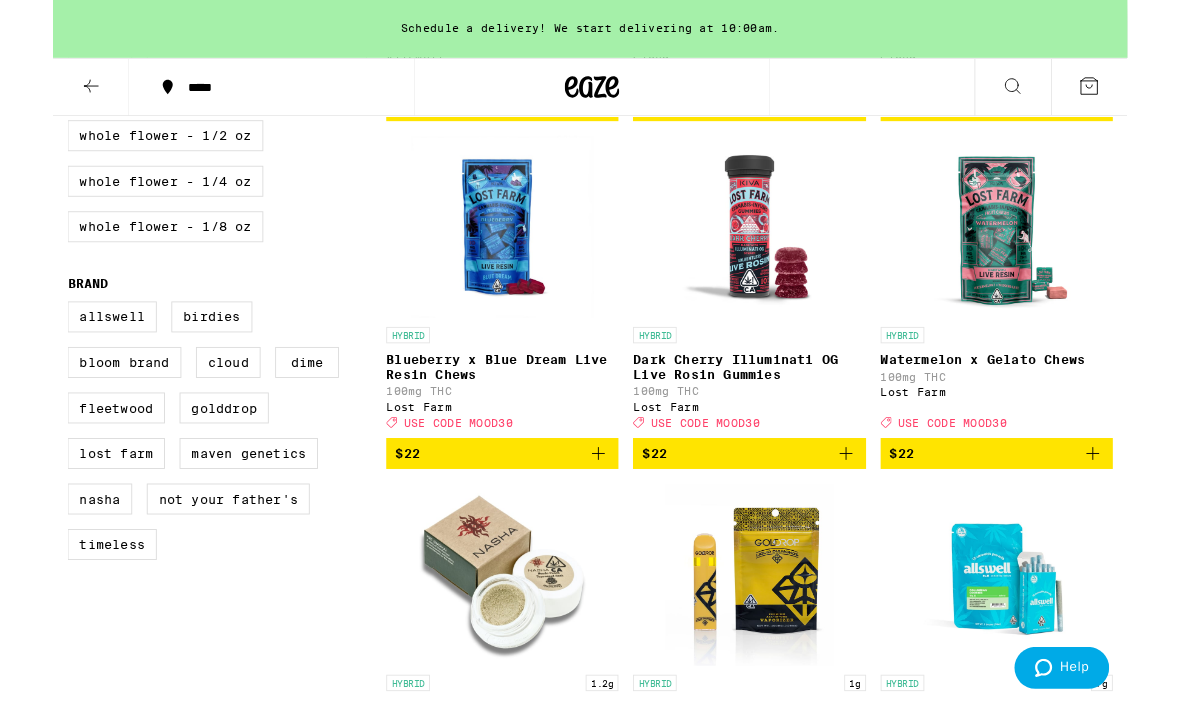 click 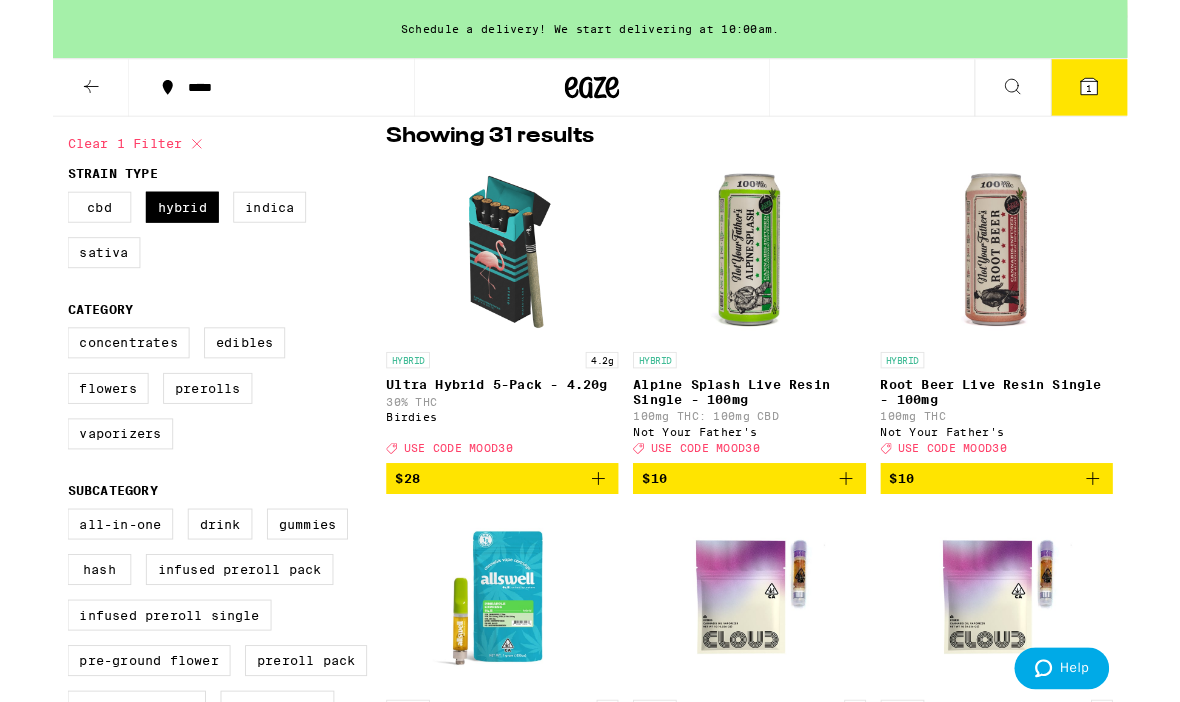 scroll, scrollTop: 226, scrollLeft: 0, axis: vertical 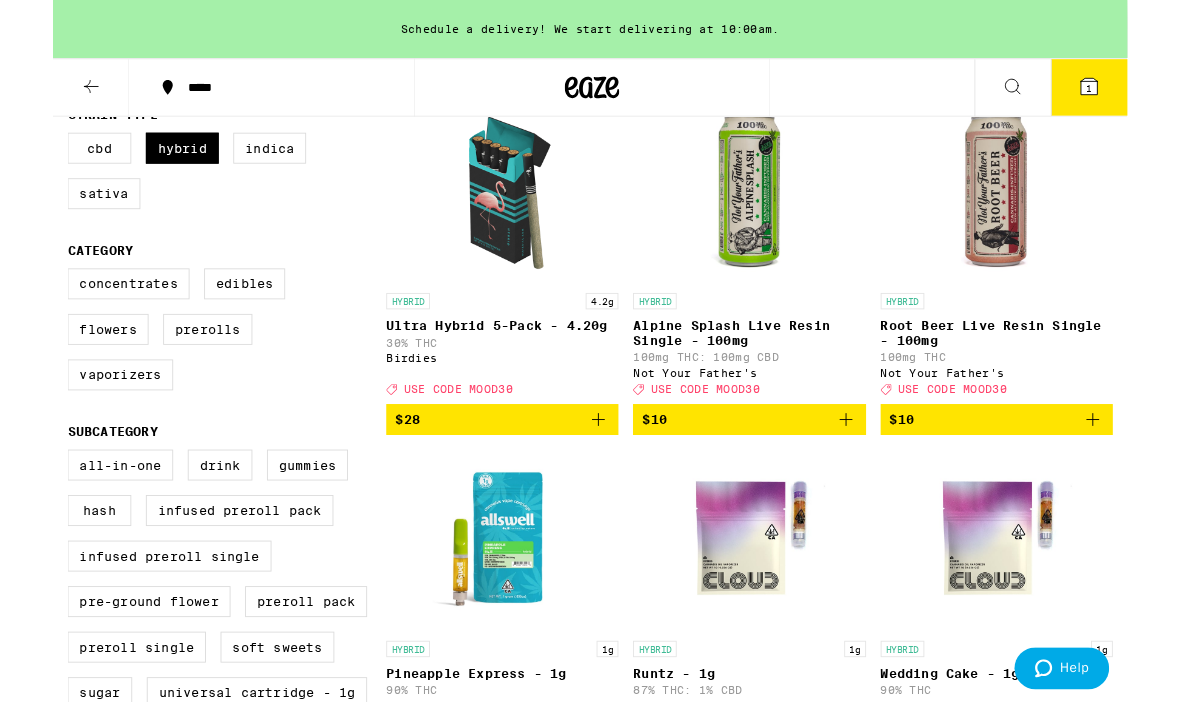 click on "CBD" at bounding box center (51, 163) 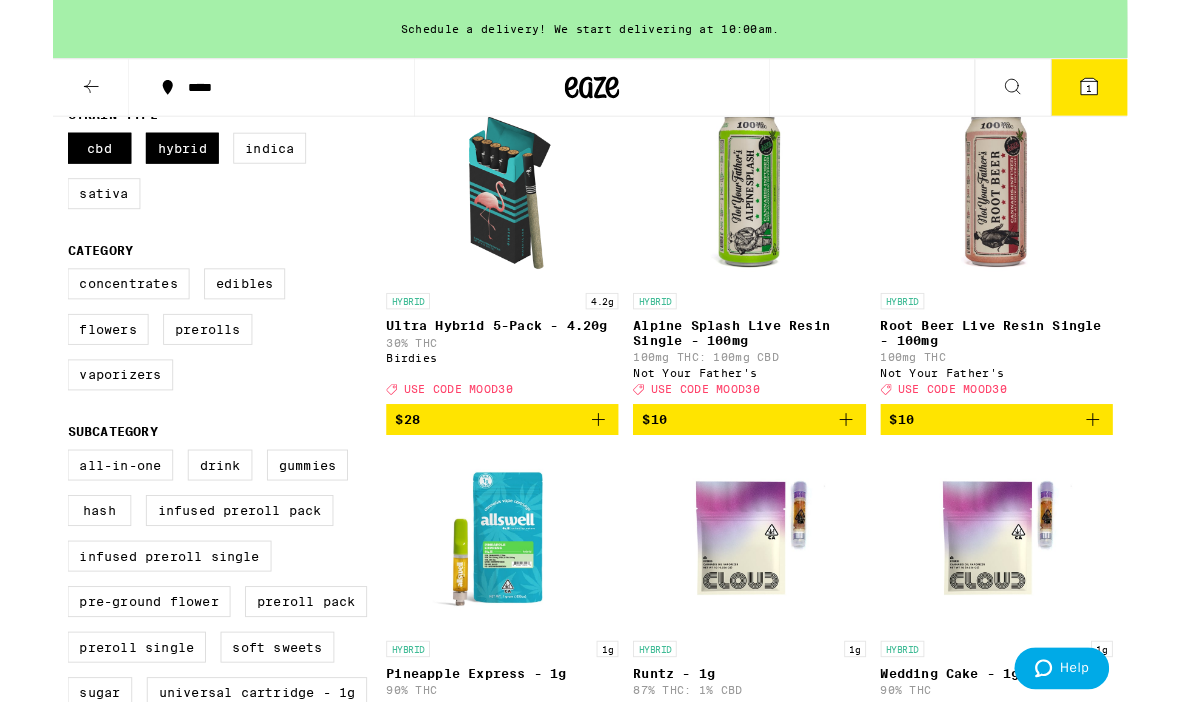 click on "Hybrid" at bounding box center (142, 163) 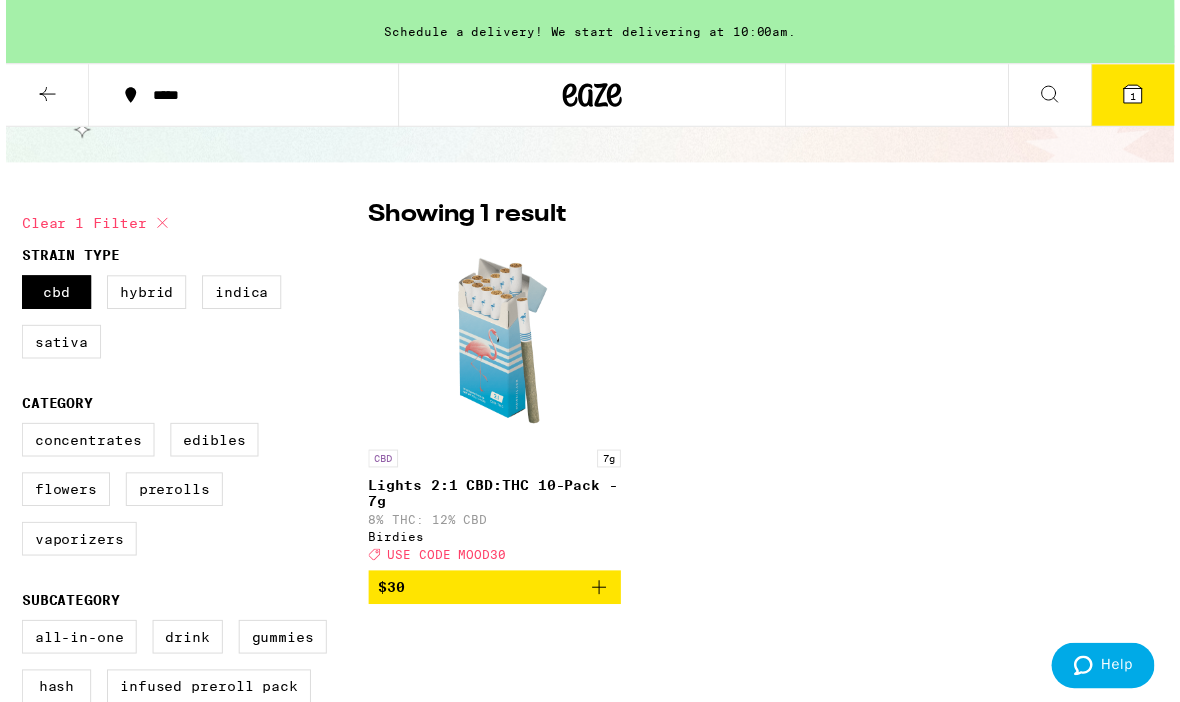 scroll, scrollTop: 0, scrollLeft: 0, axis: both 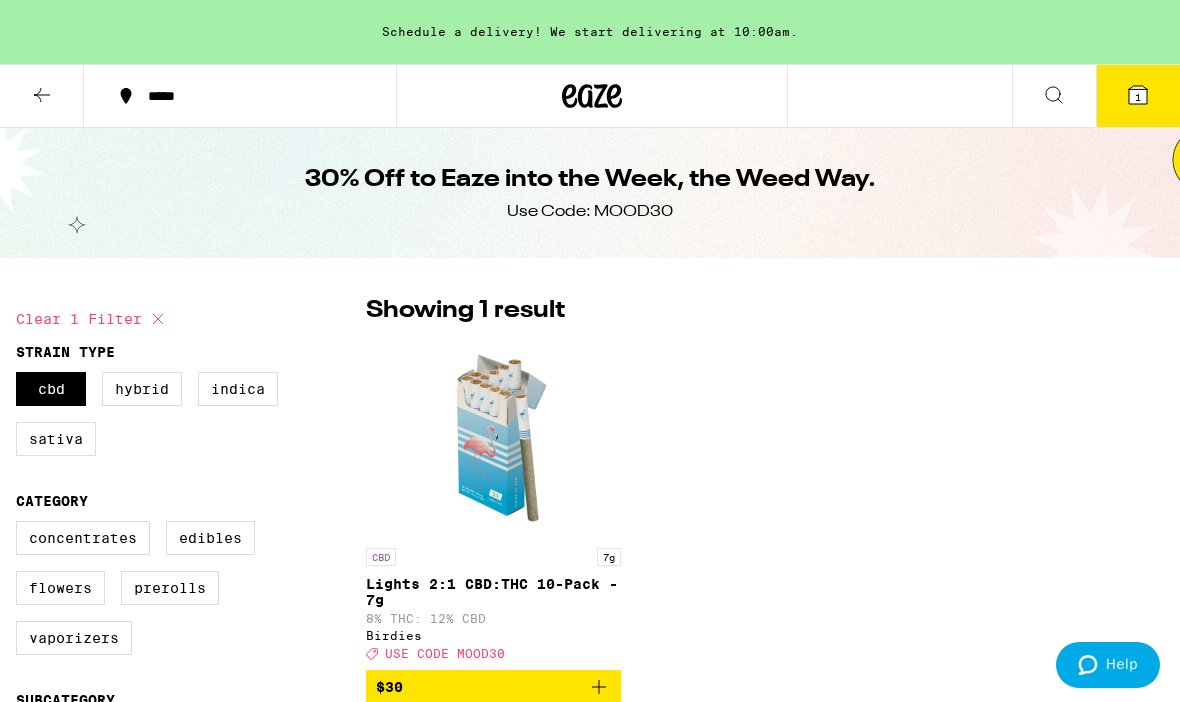 click 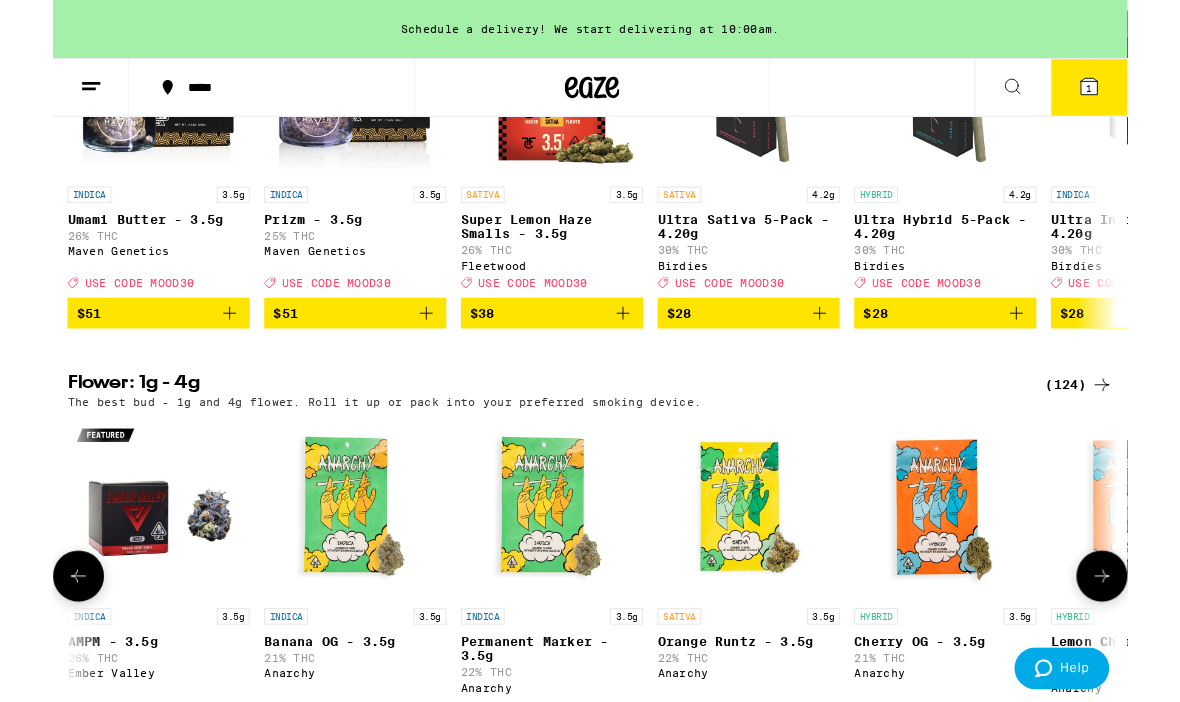 scroll, scrollTop: 0, scrollLeft: 0, axis: both 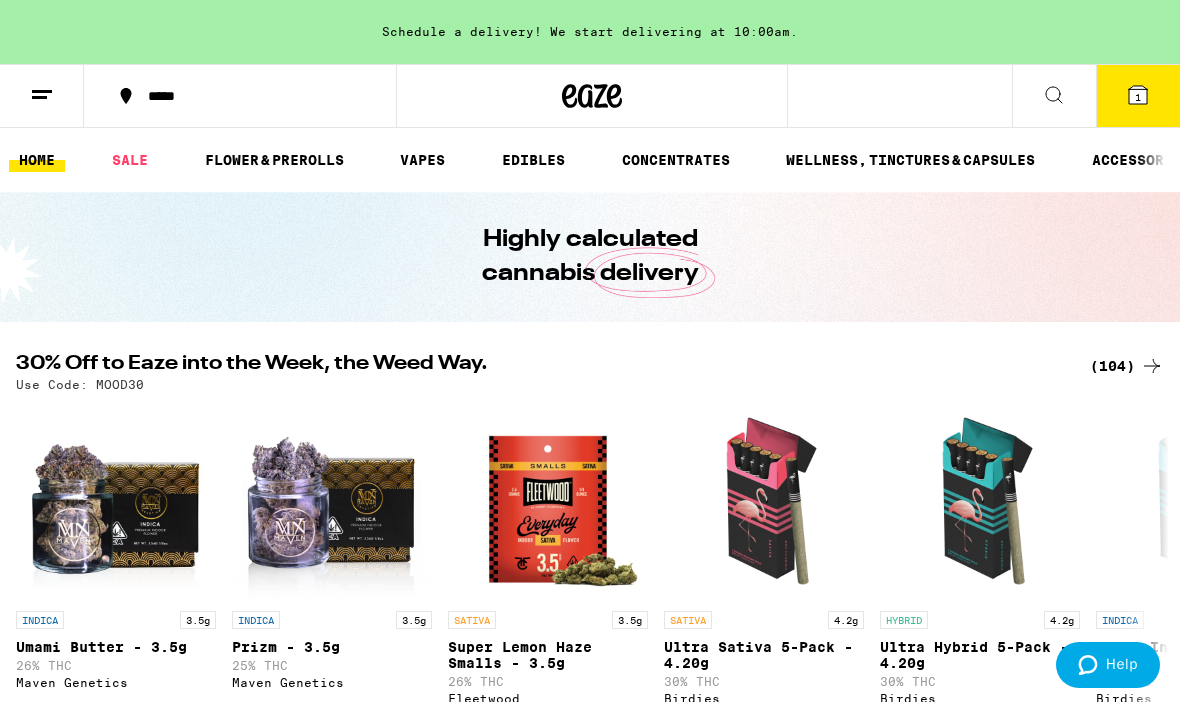 click on "WELLNESS, TINCTURES & CAPSULES" at bounding box center [910, 160] 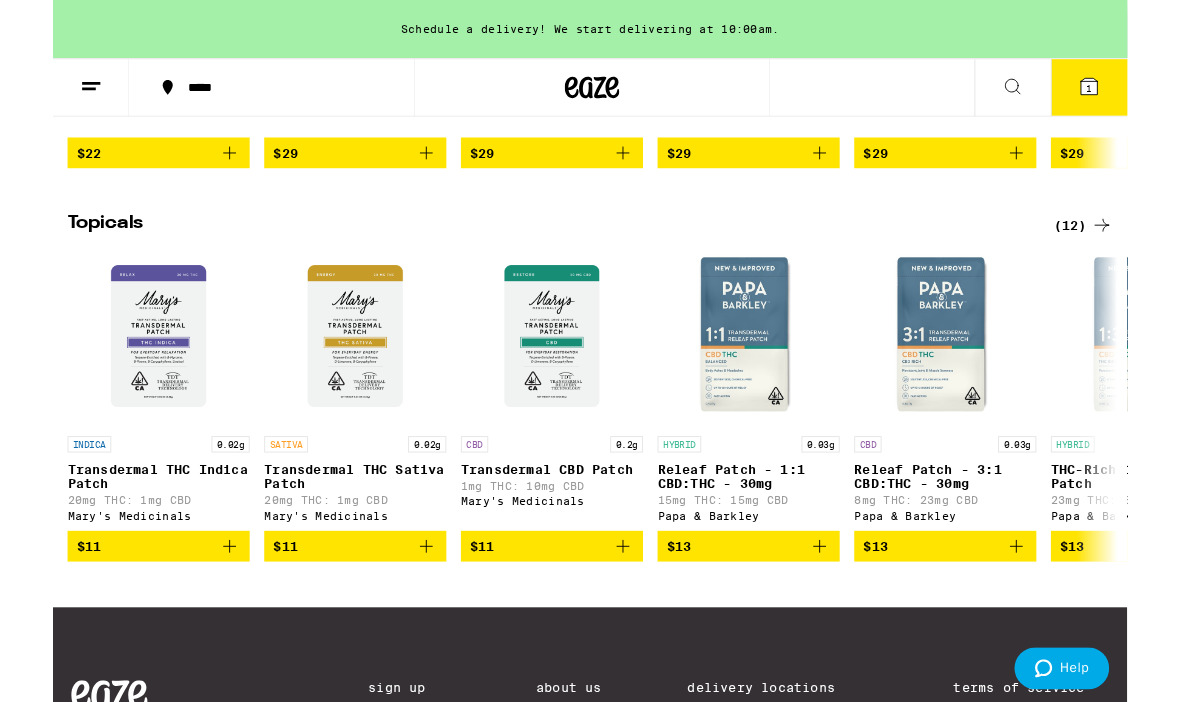 scroll, scrollTop: 1457, scrollLeft: 0, axis: vertical 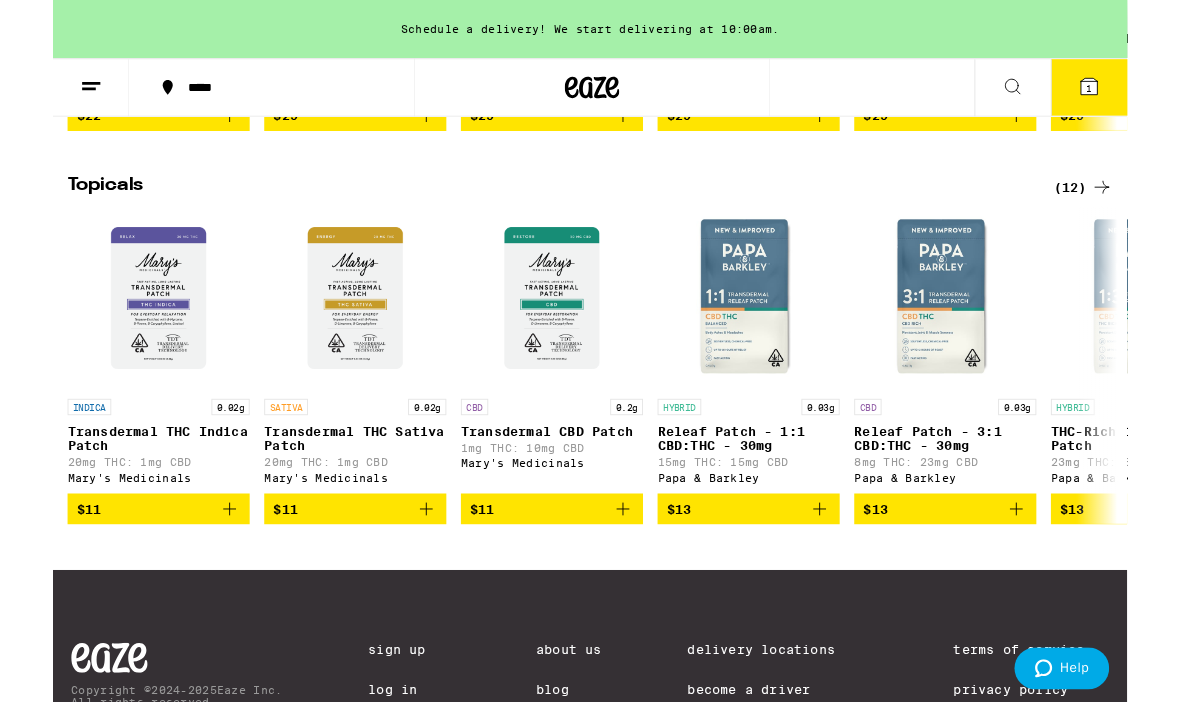 click on "(12)" at bounding box center (1131, 206) 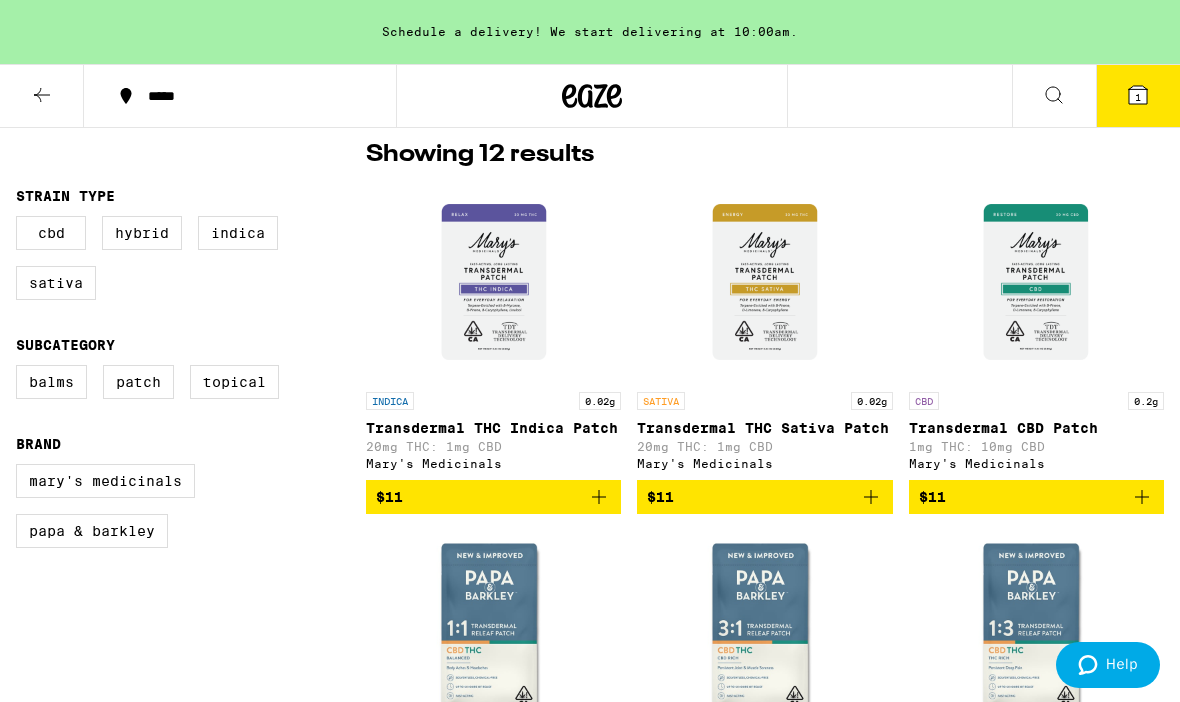 scroll, scrollTop: 155, scrollLeft: 0, axis: vertical 